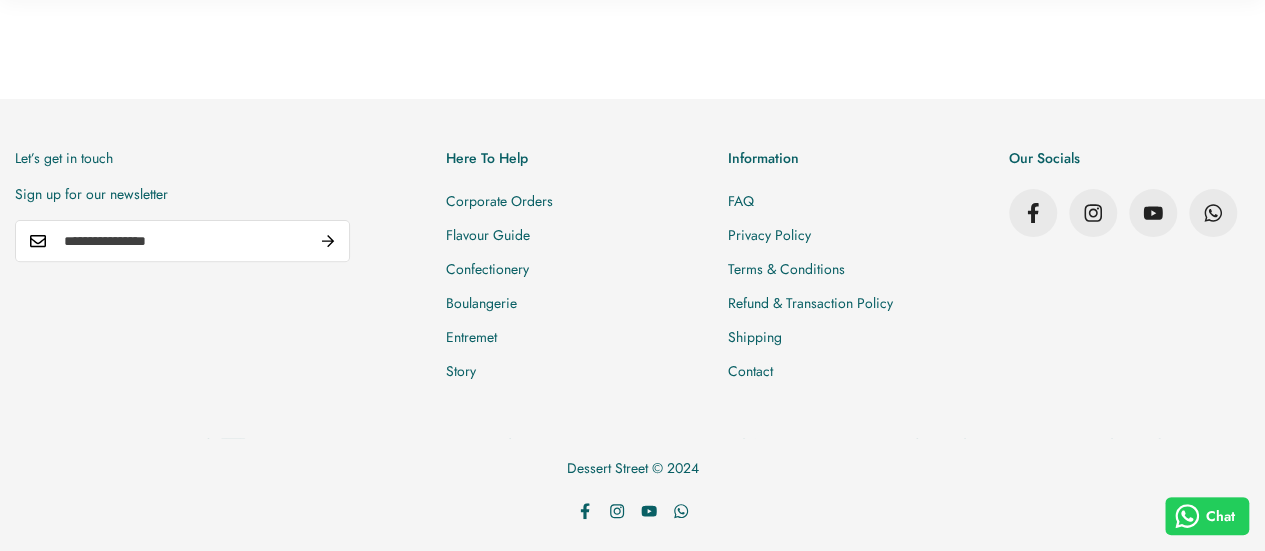 scroll, scrollTop: 4300, scrollLeft: 0, axis: vertical 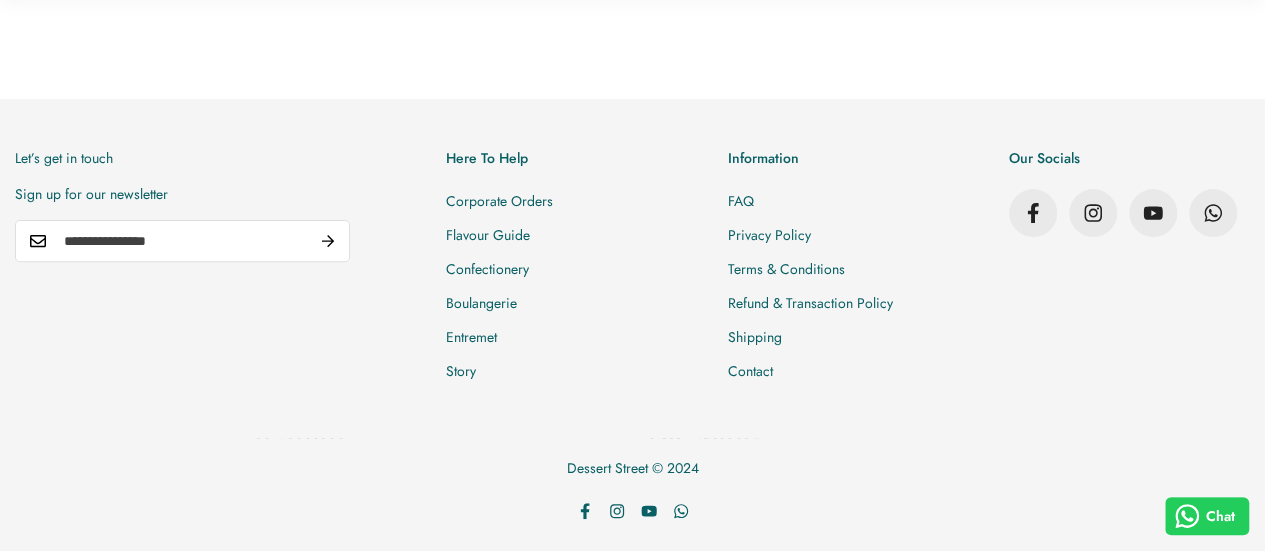 click on "For Same Day Orders kindly ensure your order is placed before 1 pm
Cart
0" at bounding box center [632, -3756] 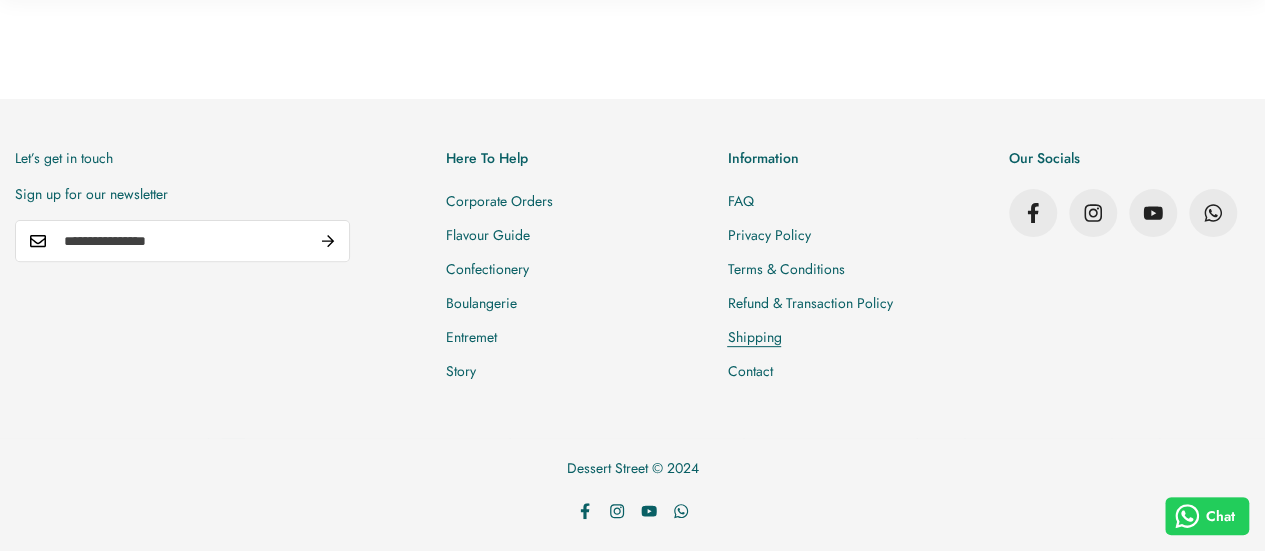 click on "Shipping" at bounding box center [754, 337] 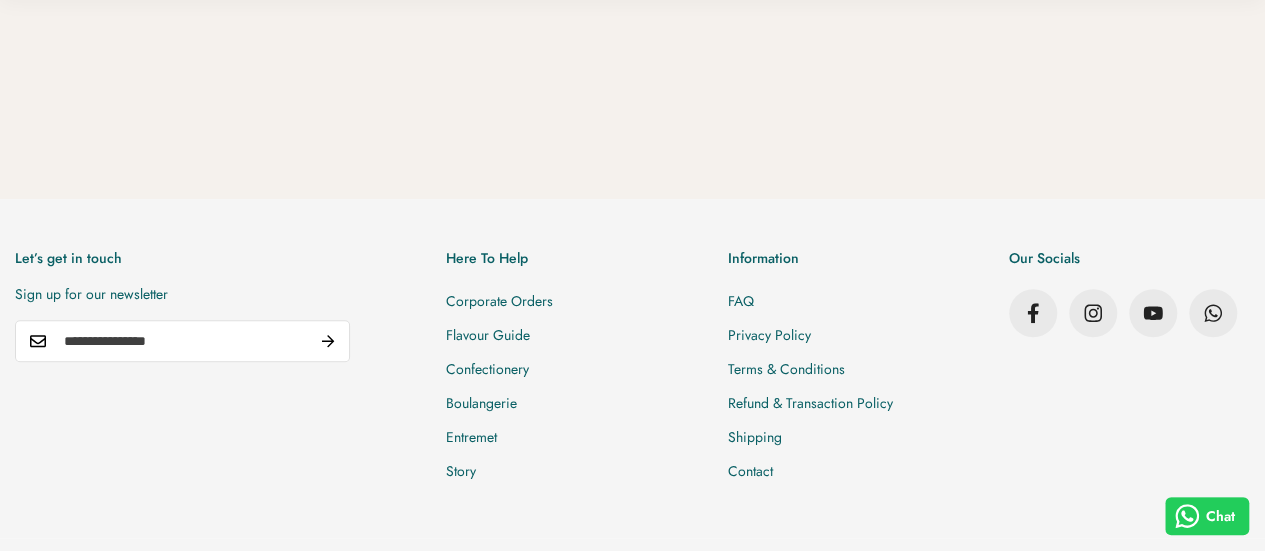 scroll, scrollTop: 692, scrollLeft: 0, axis: vertical 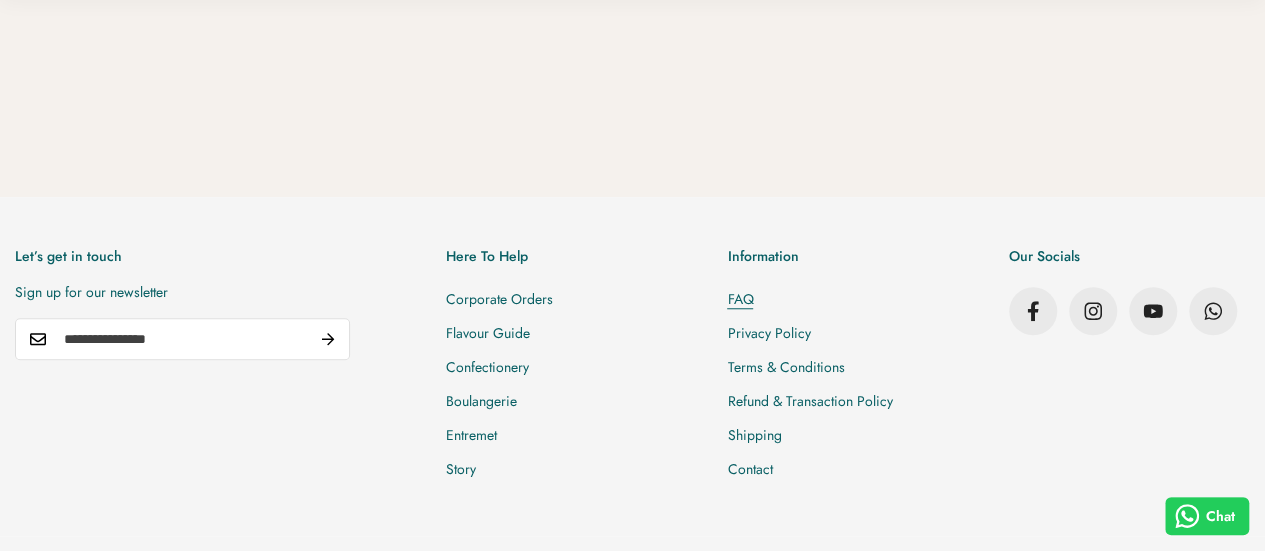 click on "FAQ" at bounding box center [740, 299] 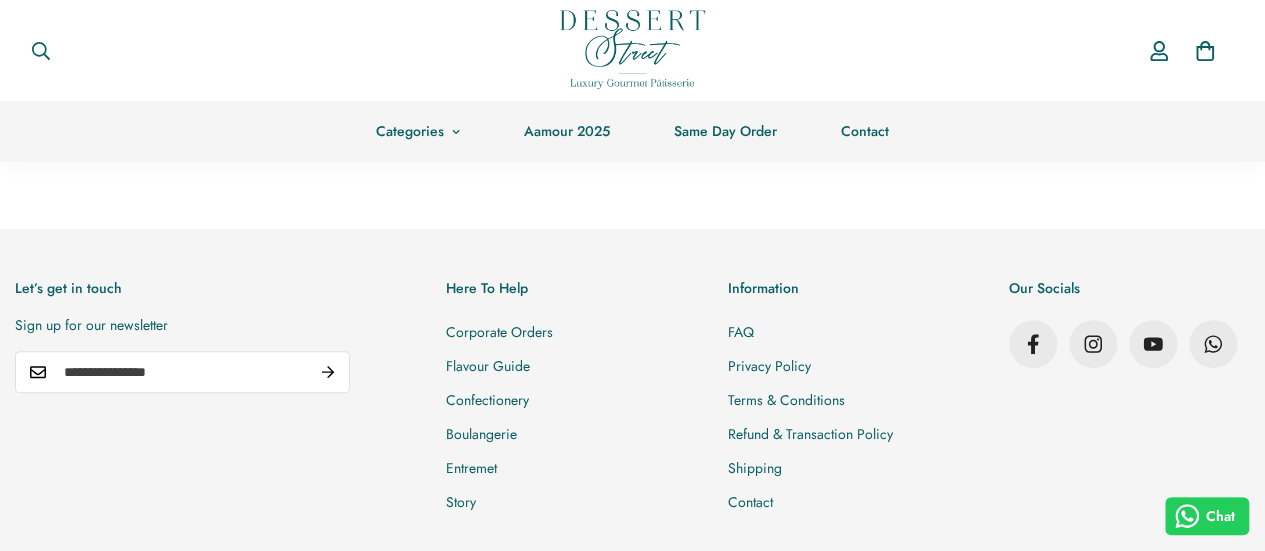 scroll, scrollTop: 240, scrollLeft: 0, axis: vertical 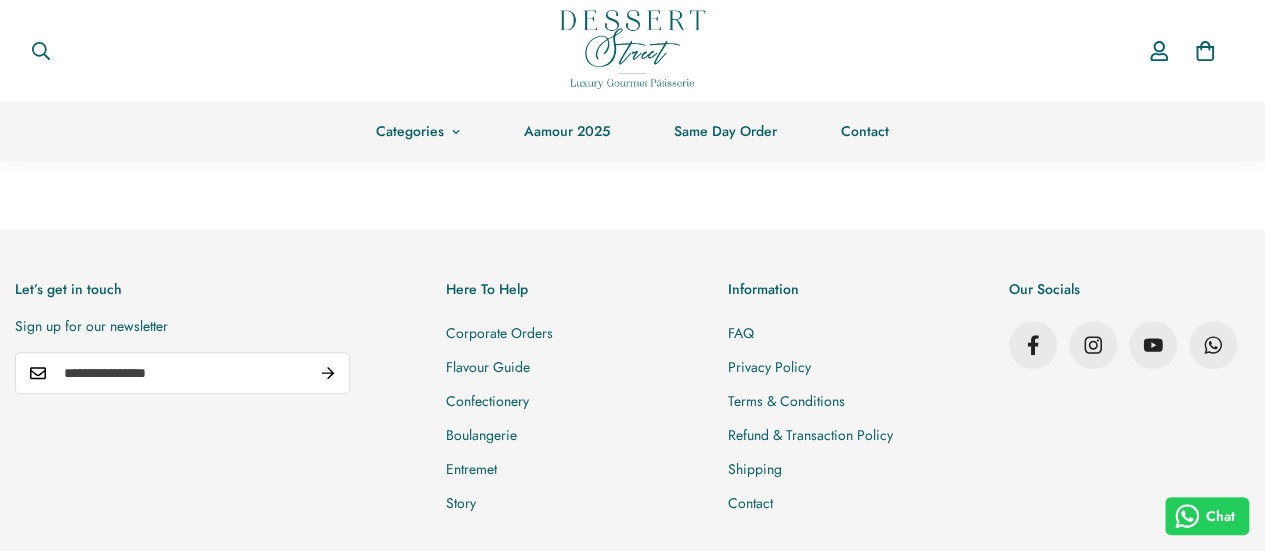 click at bounding box center (632, 49) 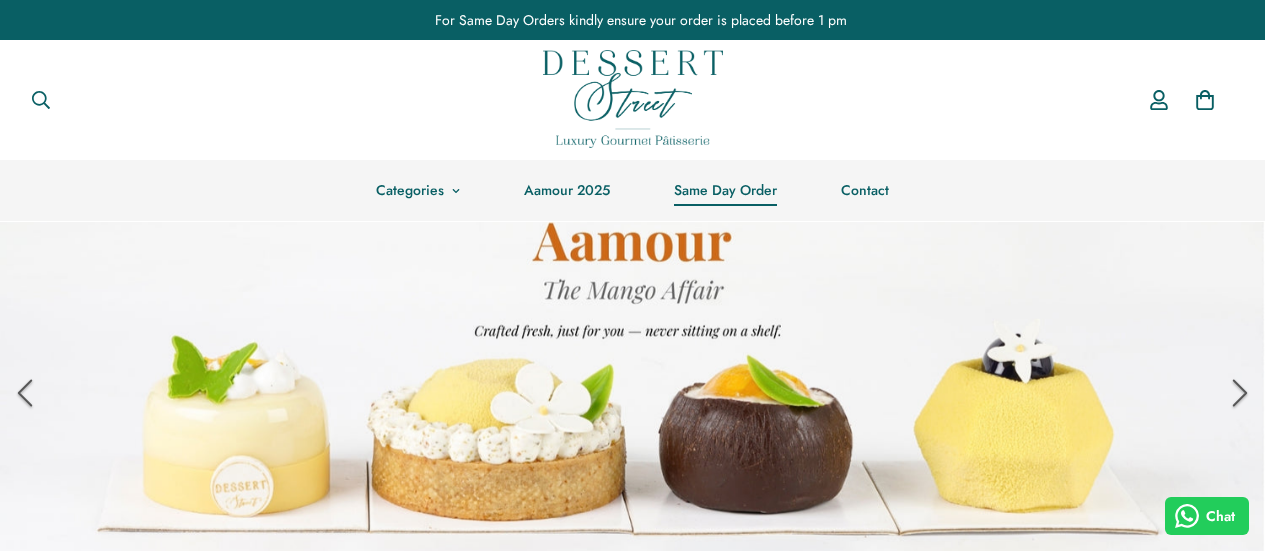 scroll, scrollTop: 0, scrollLeft: 0, axis: both 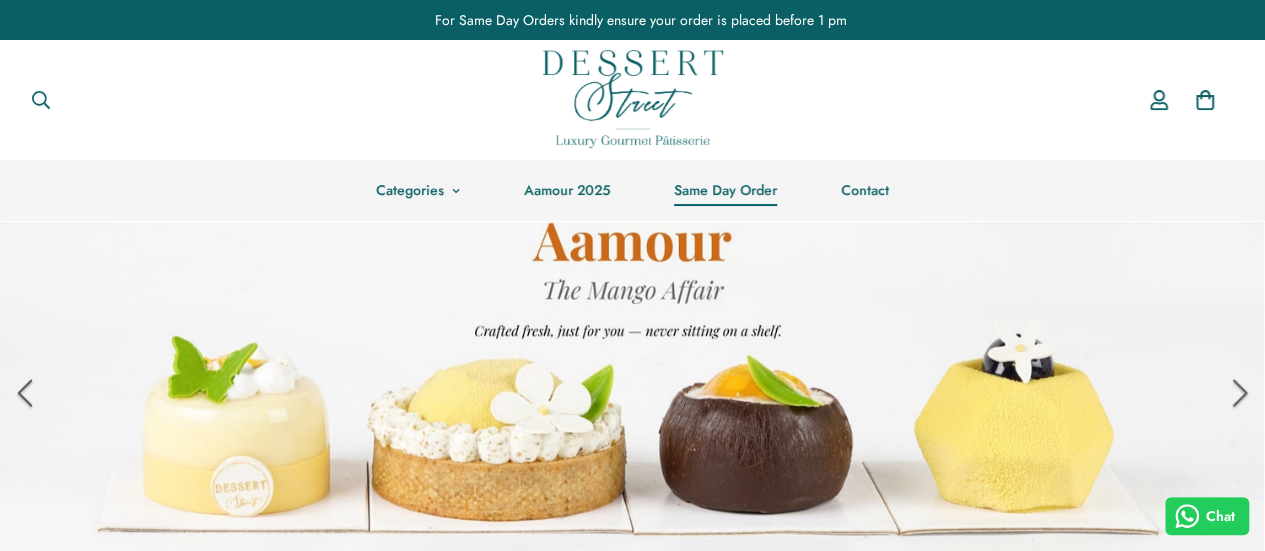 click on "Same Day Order" at bounding box center (725, 190) 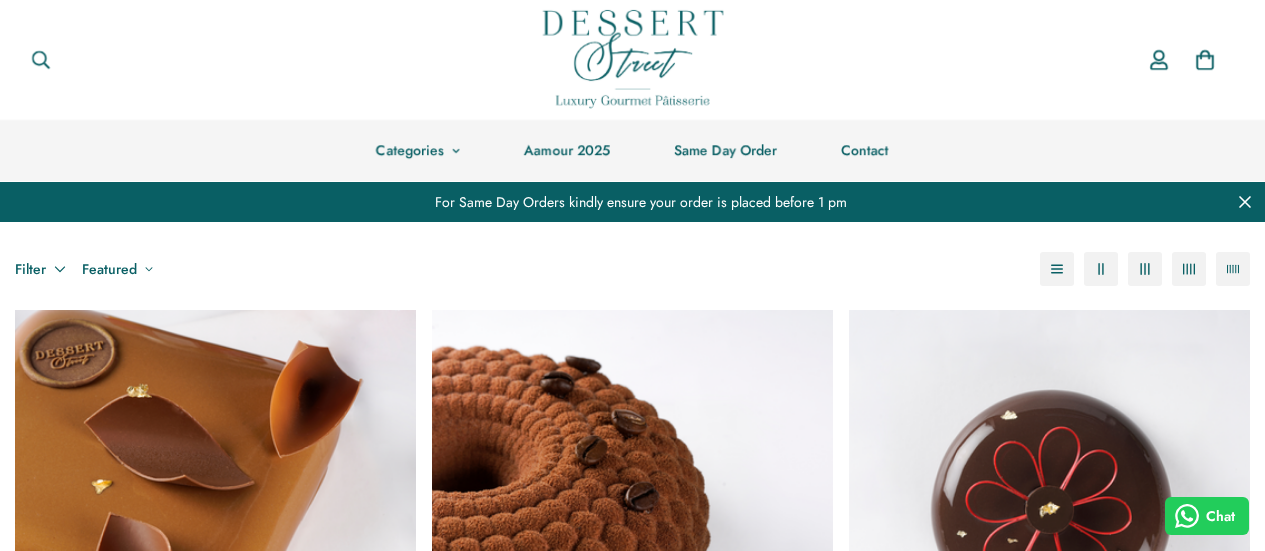 scroll, scrollTop: 0, scrollLeft: 0, axis: both 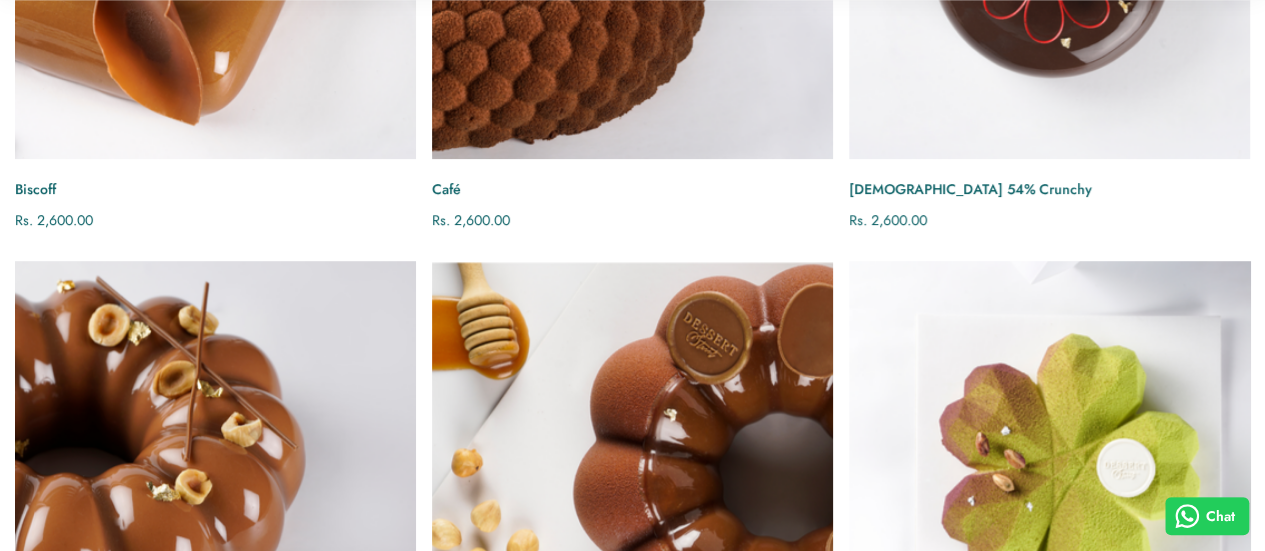 click at bounding box center [1049, 461] 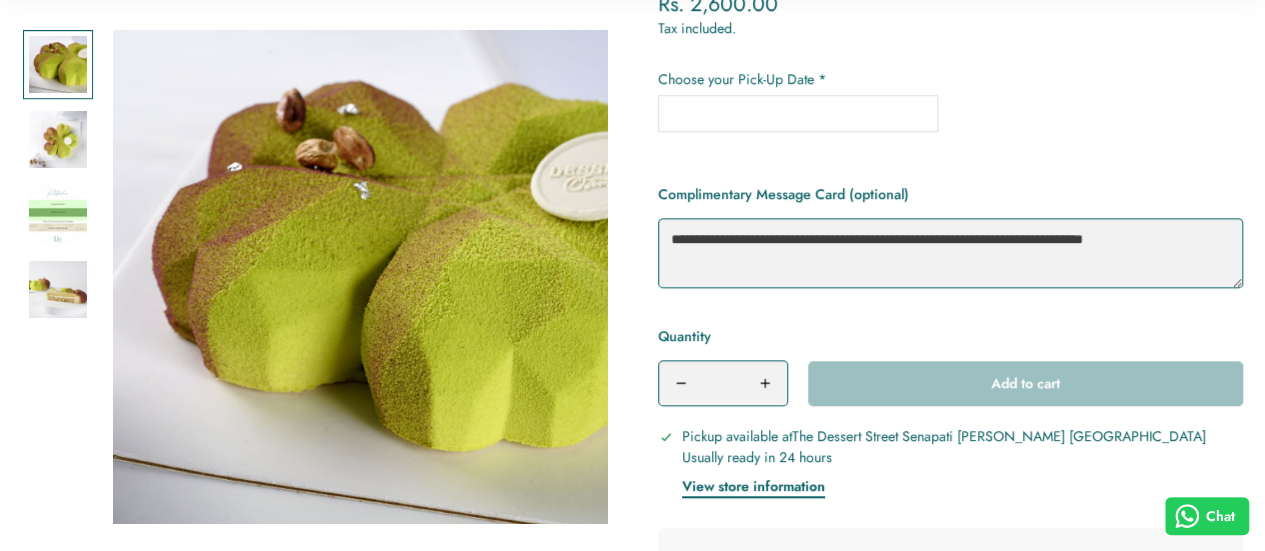 scroll, scrollTop: 560, scrollLeft: 0, axis: vertical 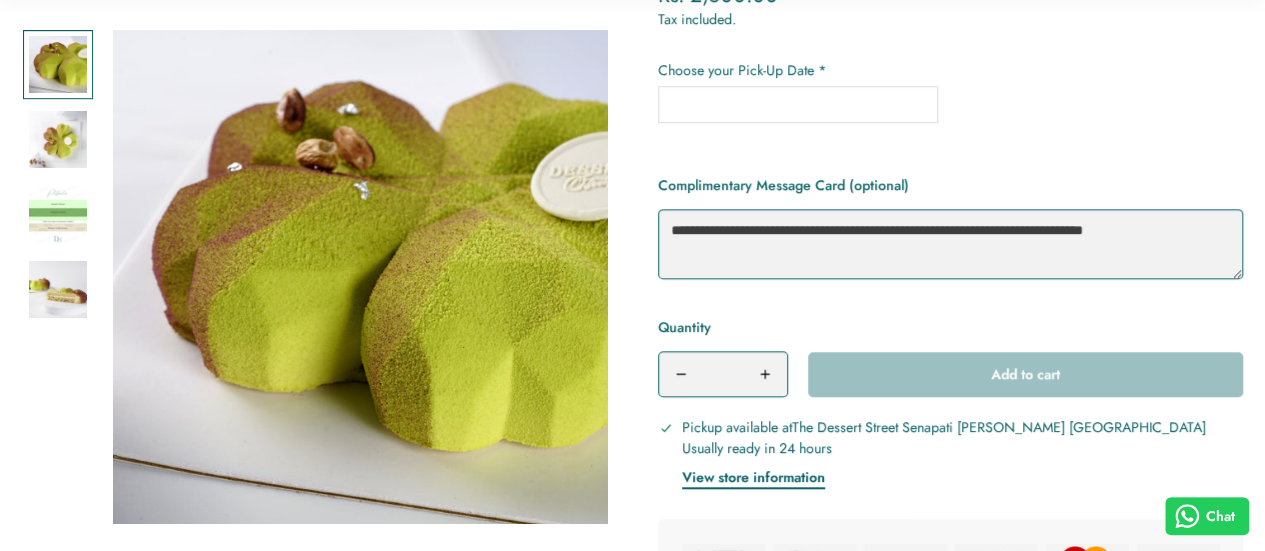 click at bounding box center [798, 104] 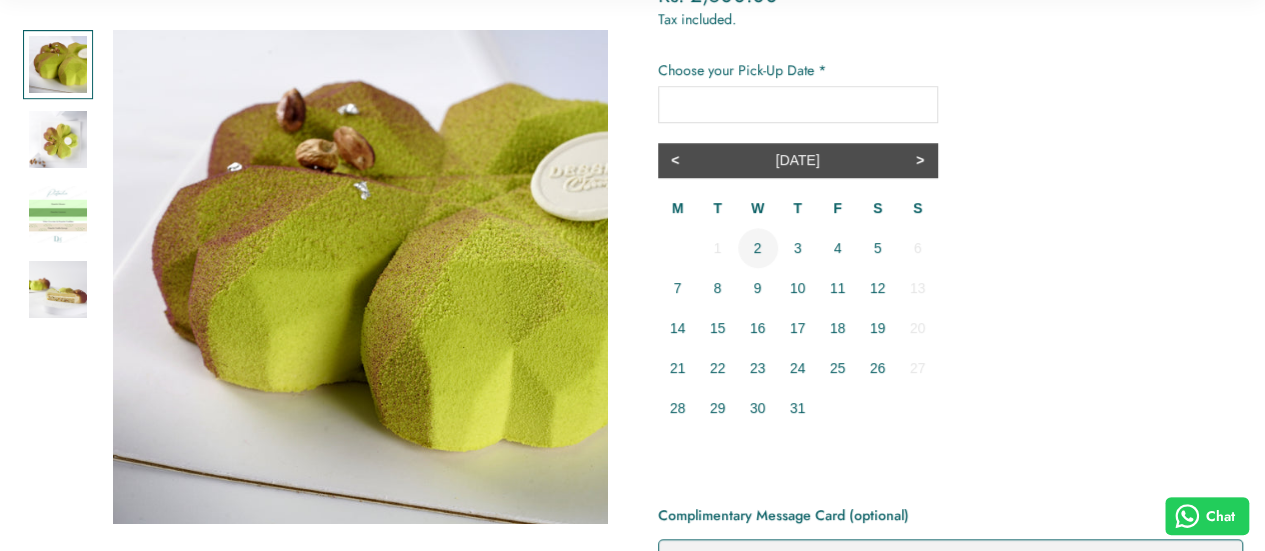 click on "2" at bounding box center (758, 248) 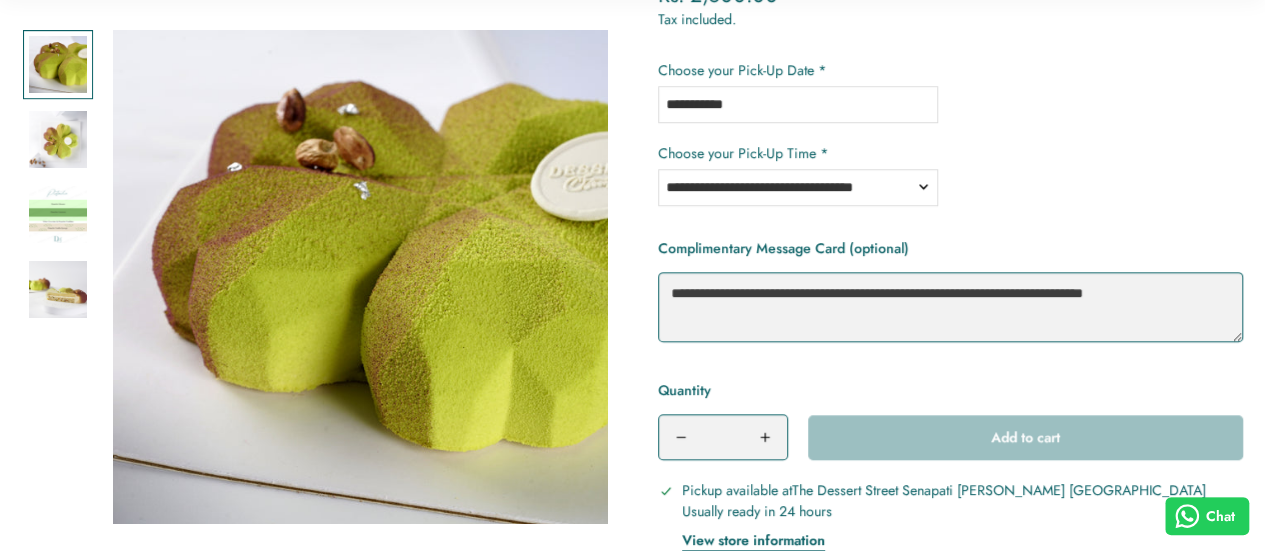 click on "**********" at bounding box center [798, 187] 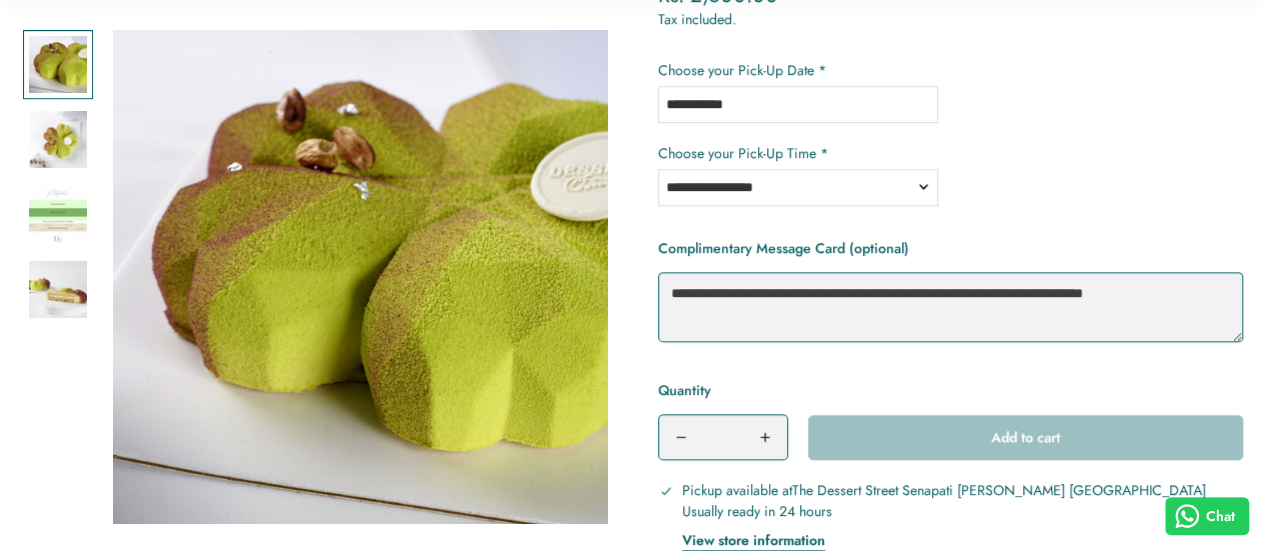click on "**********" at bounding box center (798, 187) 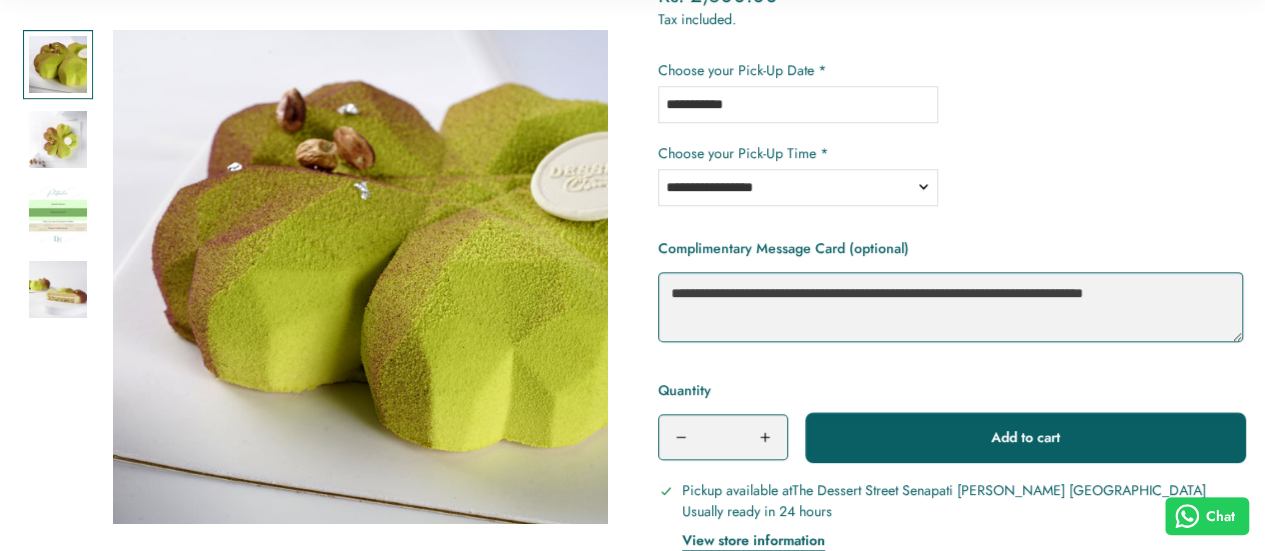 click on "Add to cart" at bounding box center (1025, 437) 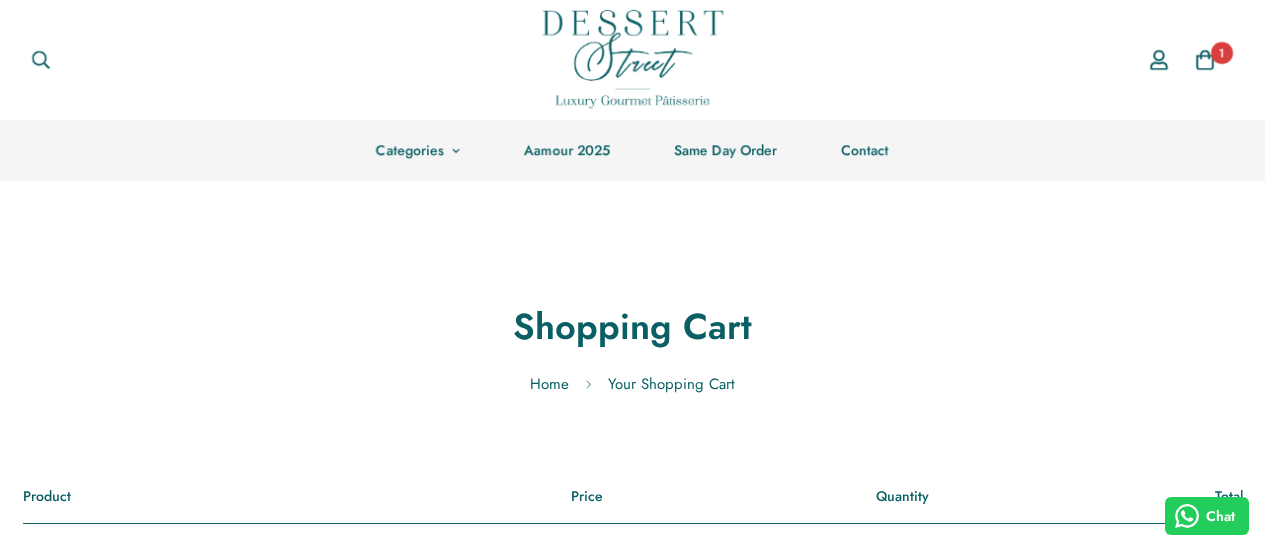 scroll, scrollTop: 0, scrollLeft: 0, axis: both 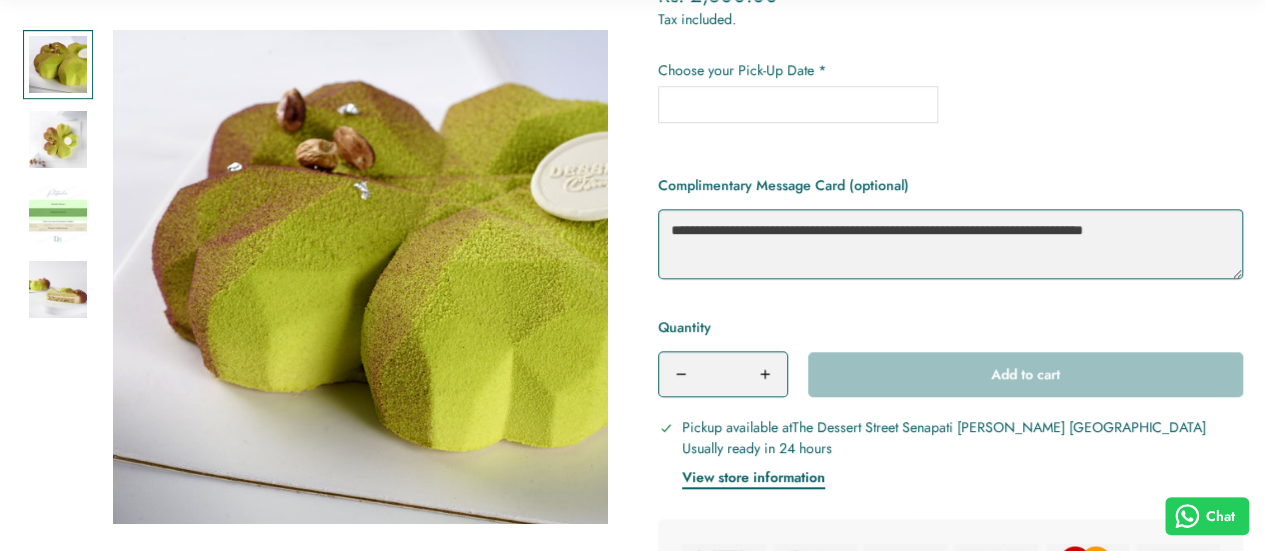 click at bounding box center [798, 104] 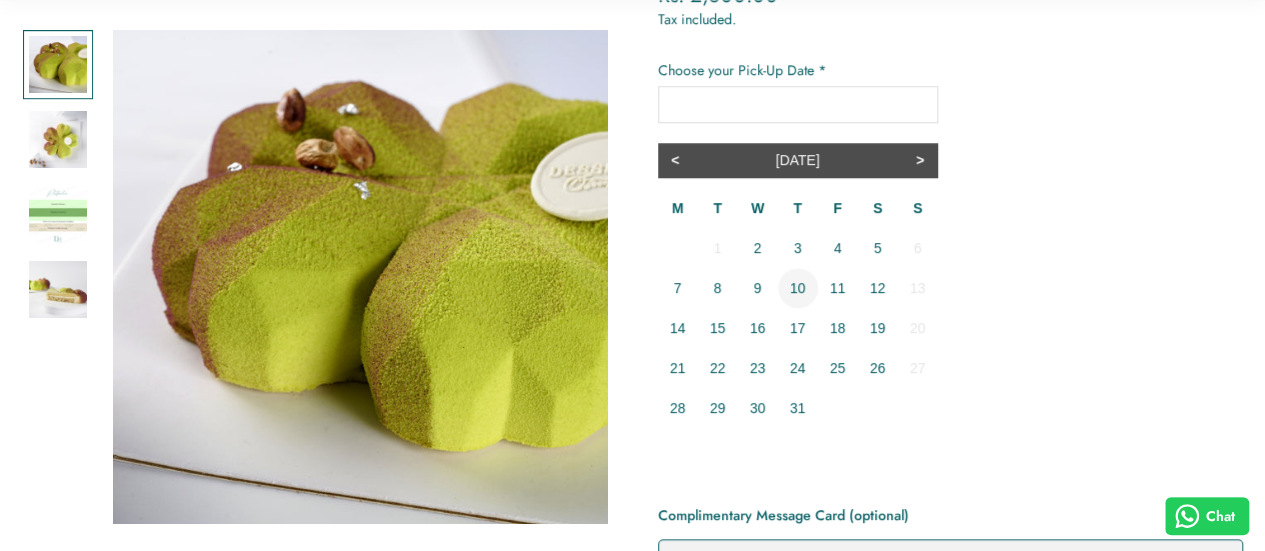 click on "10" at bounding box center (798, 288) 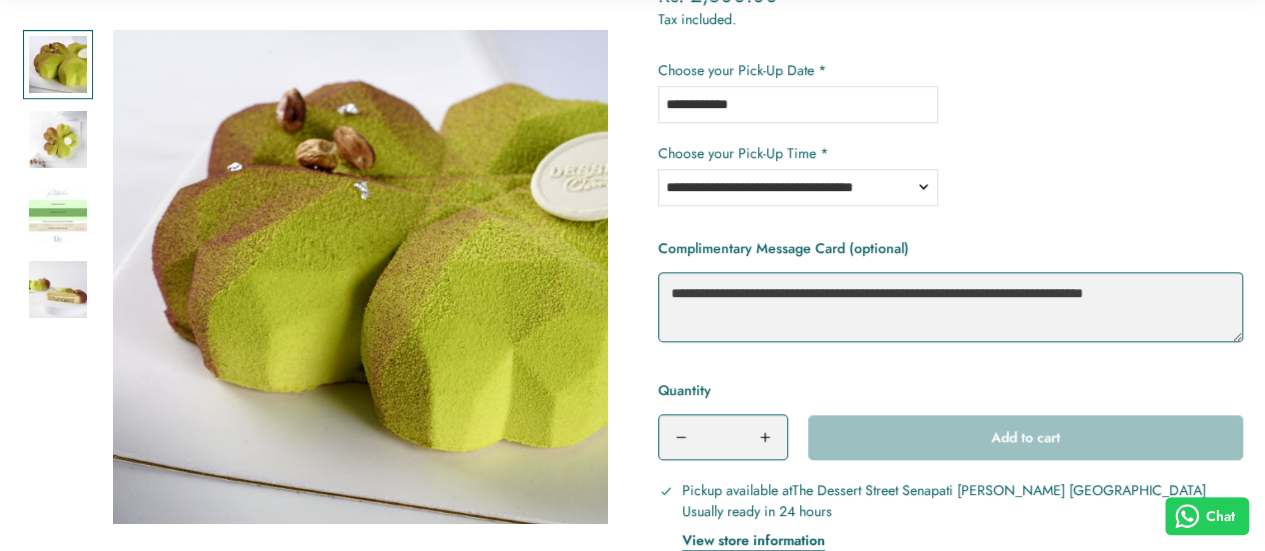 click on "**********" at bounding box center [798, 187] 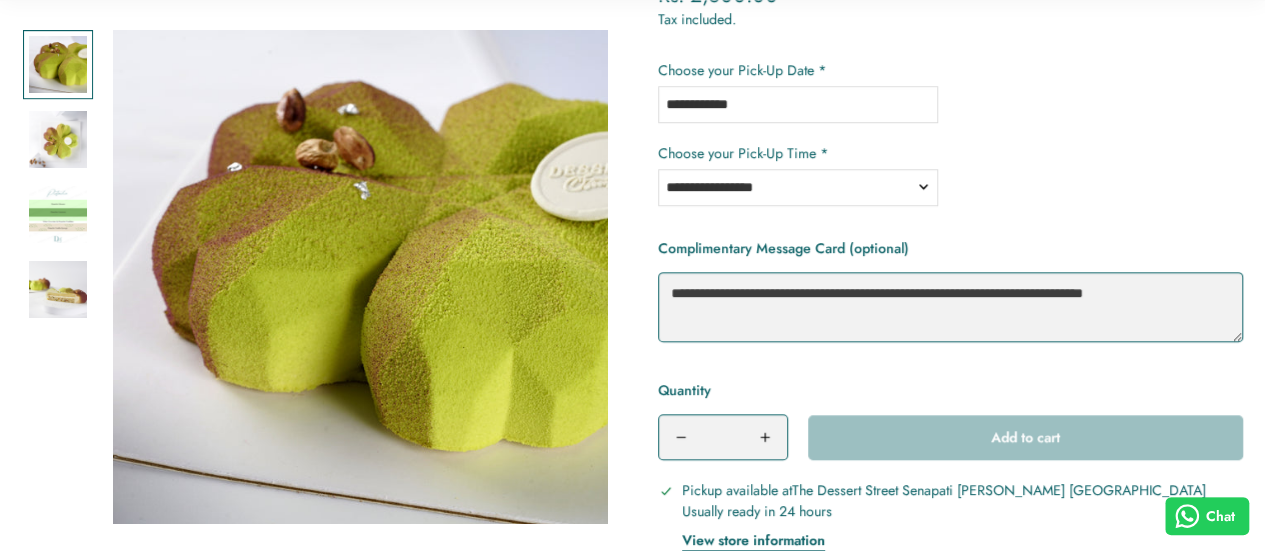 click on "**********" at bounding box center (798, 187) 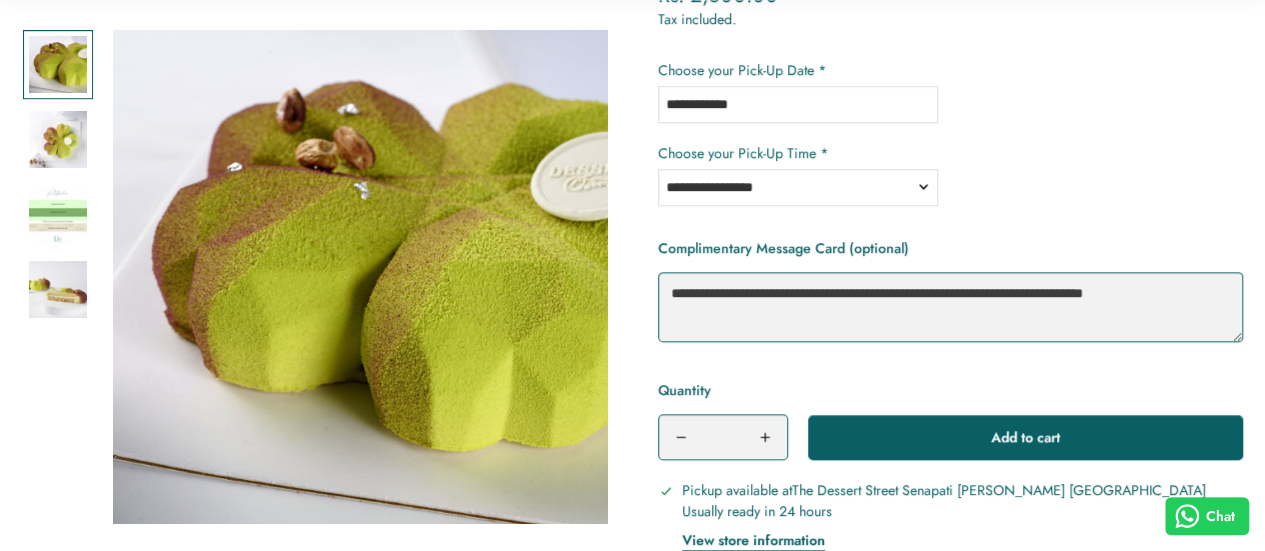 select on "**********" 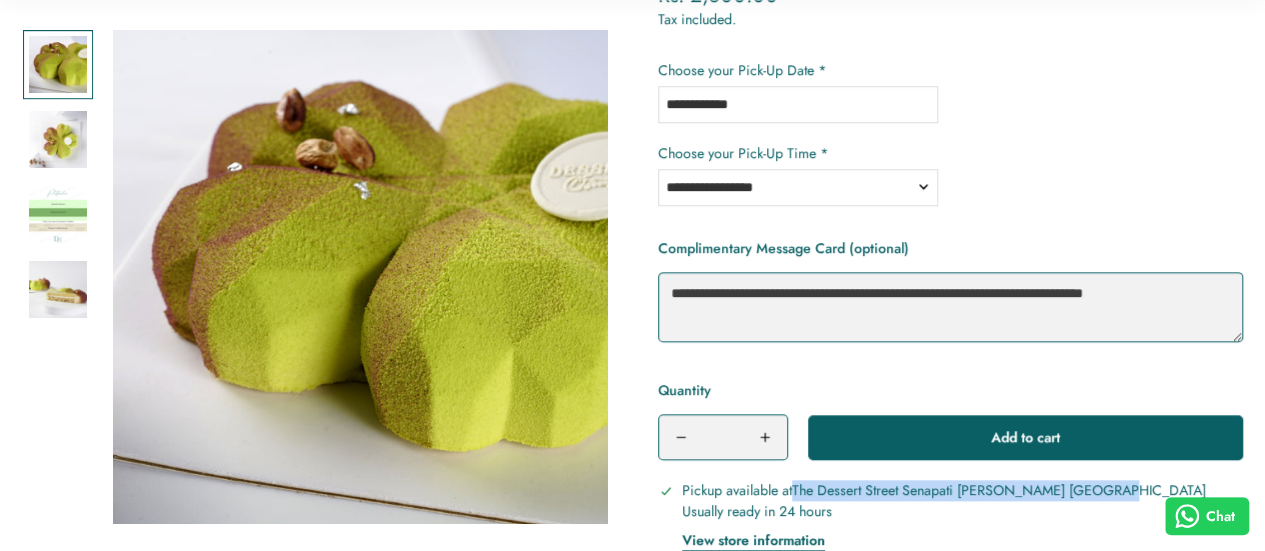 drag, startPoint x: 794, startPoint y: 489, endPoint x: 1106, endPoint y: 472, distance: 312.4628 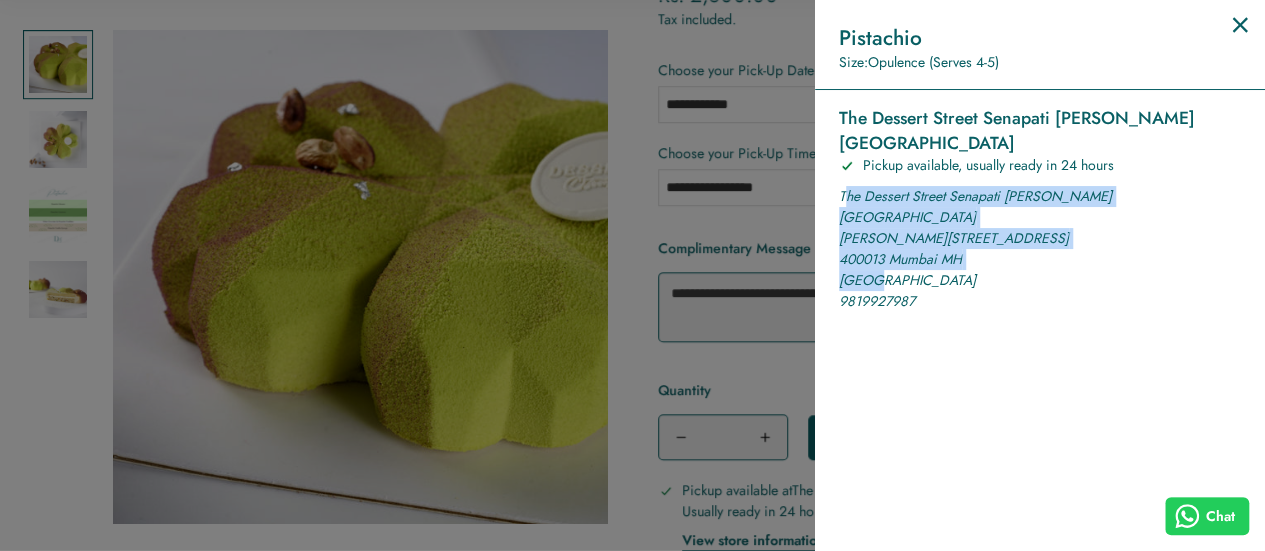 drag, startPoint x: 842, startPoint y: 167, endPoint x: 982, endPoint y: 233, distance: 154.77725 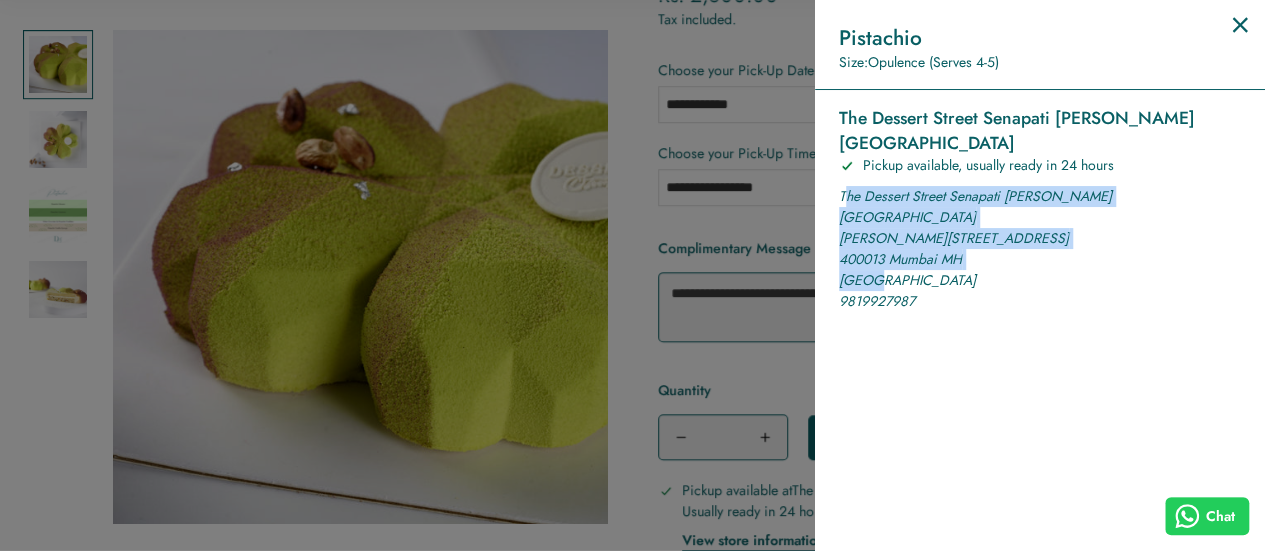 click on "The Dessert Street Senapati Bapat Marg Lower Parel Kewal Industrial Estate, 210, 2nd Floor 400013 Mumbai MH India" at bounding box center [1040, 238] 